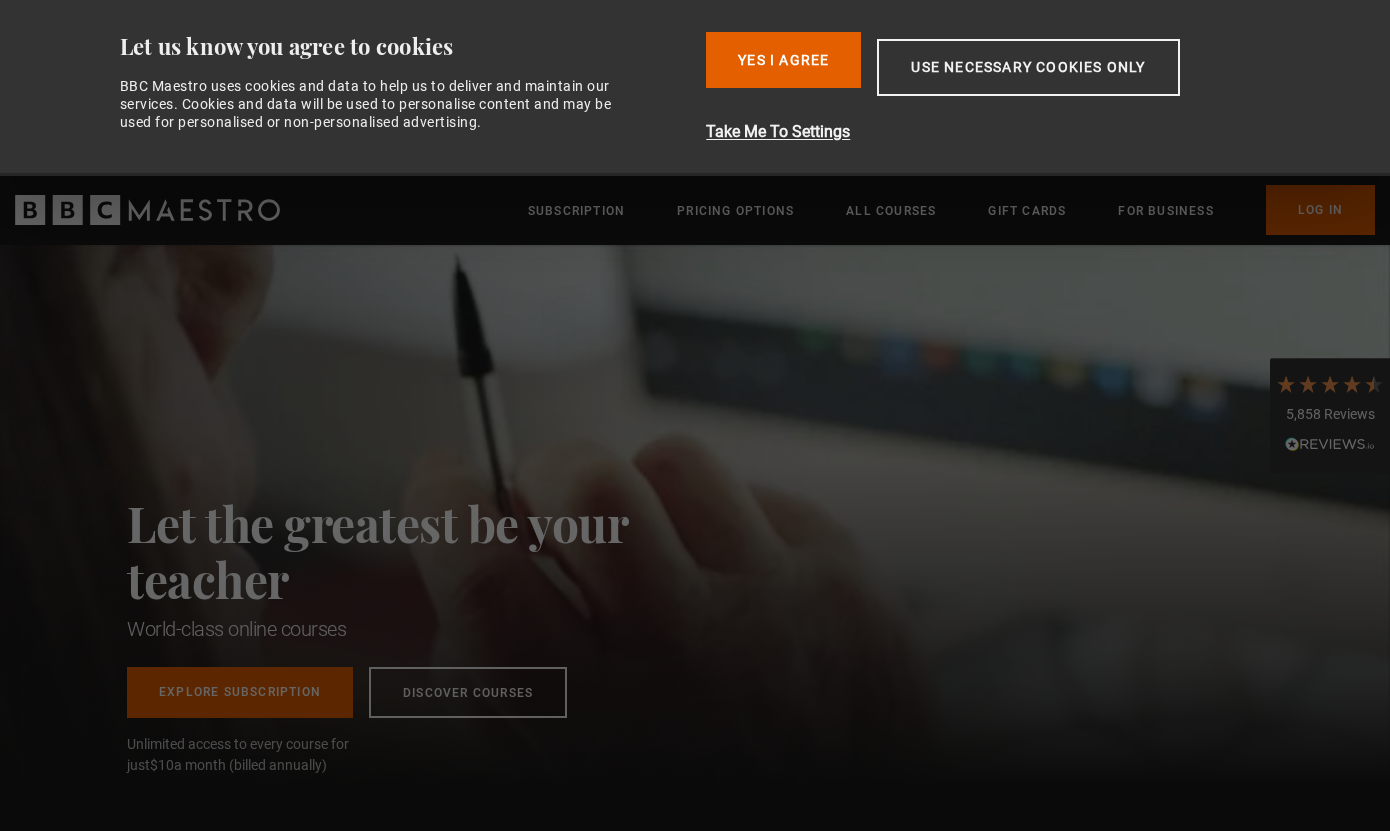 scroll, scrollTop: 0, scrollLeft: 0, axis: both 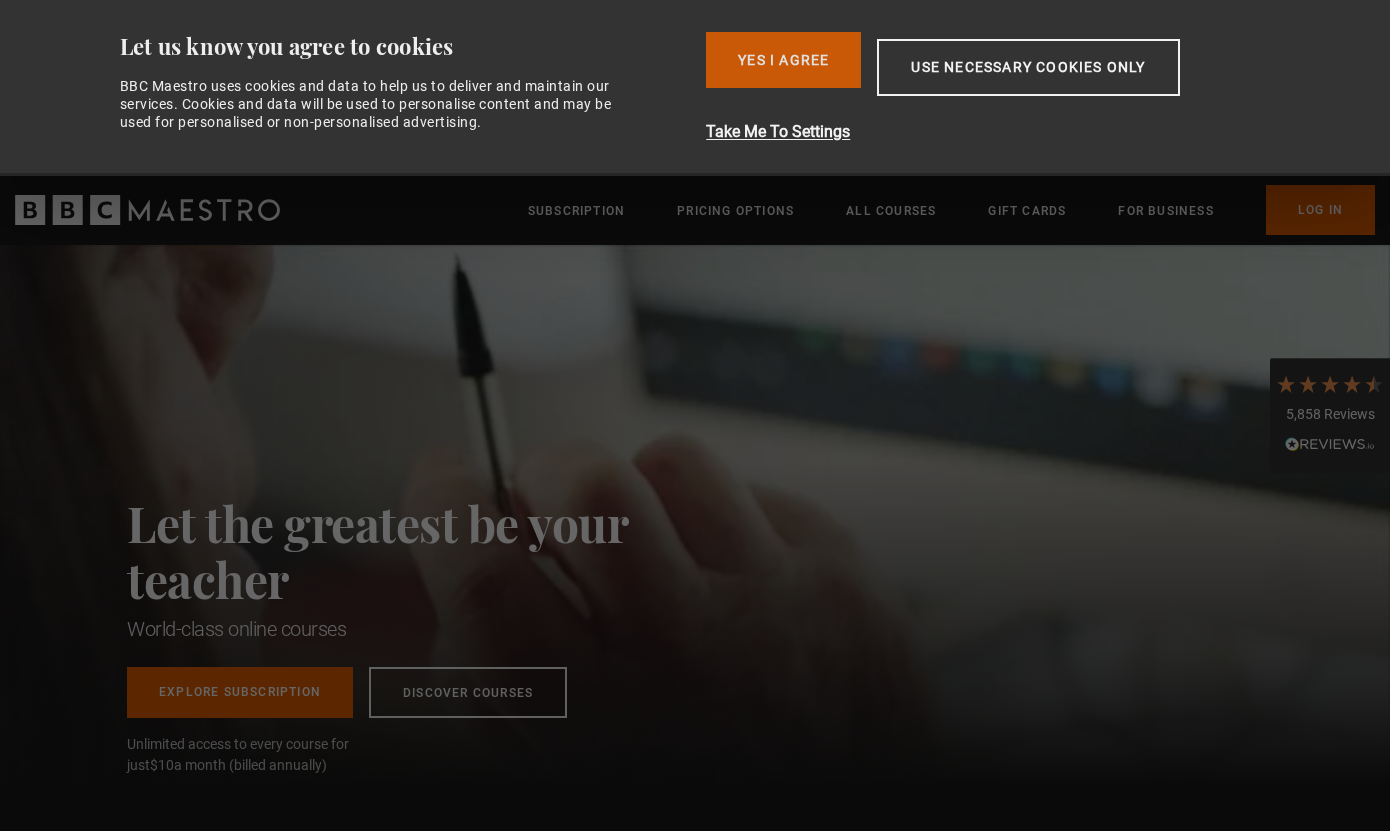click on "Yes I Agree" at bounding box center (783, 60) 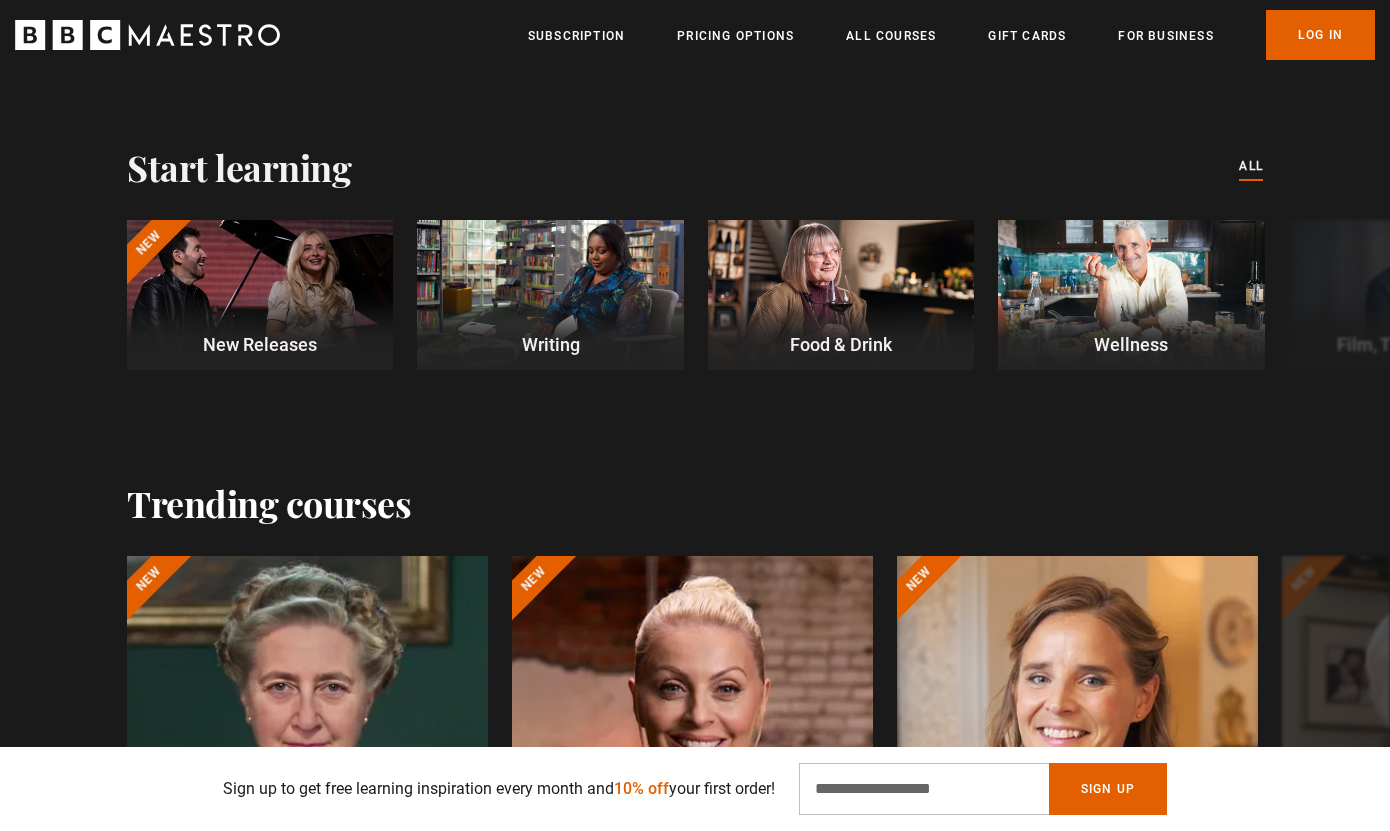 scroll, scrollTop: 569, scrollLeft: 0, axis: vertical 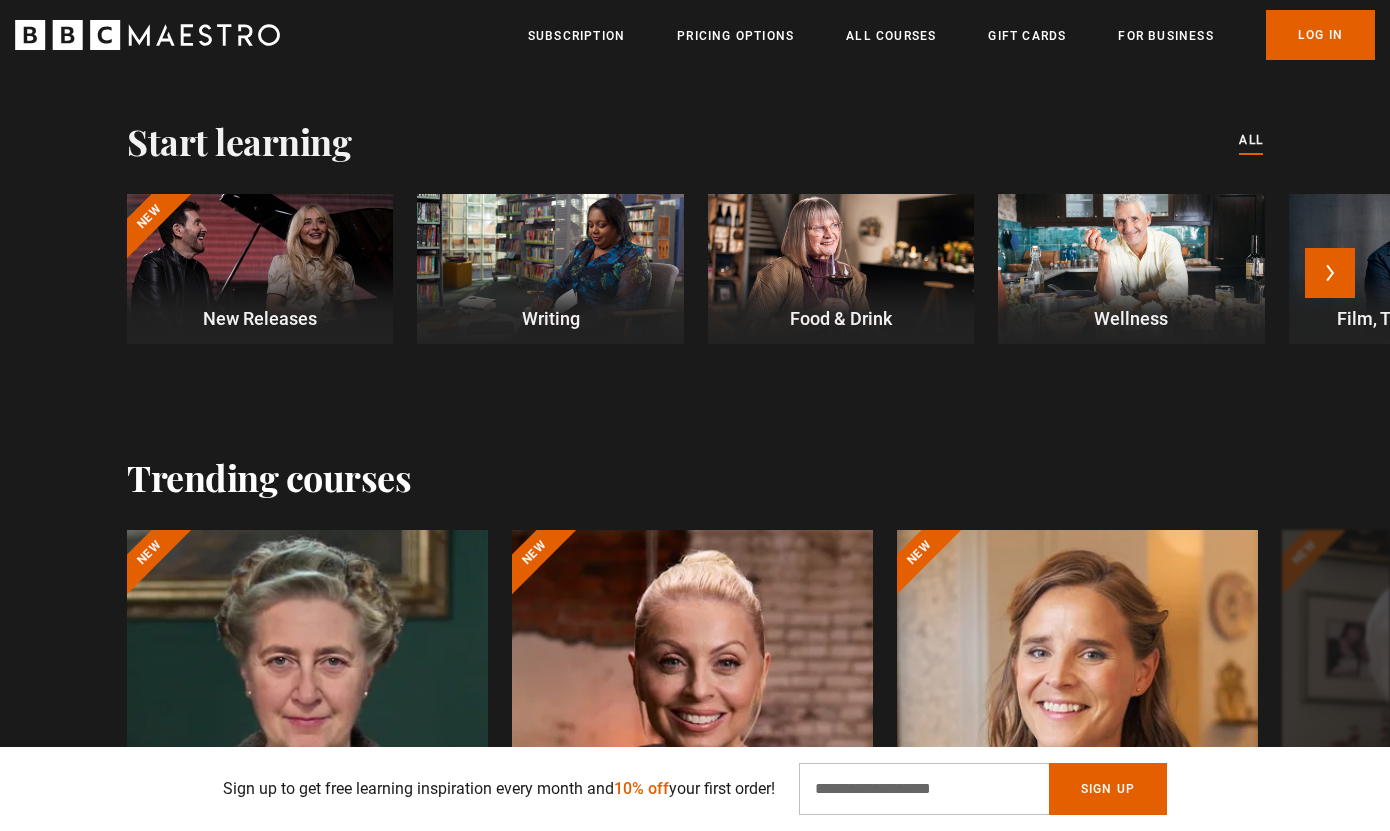 click at bounding box center (550, 269) 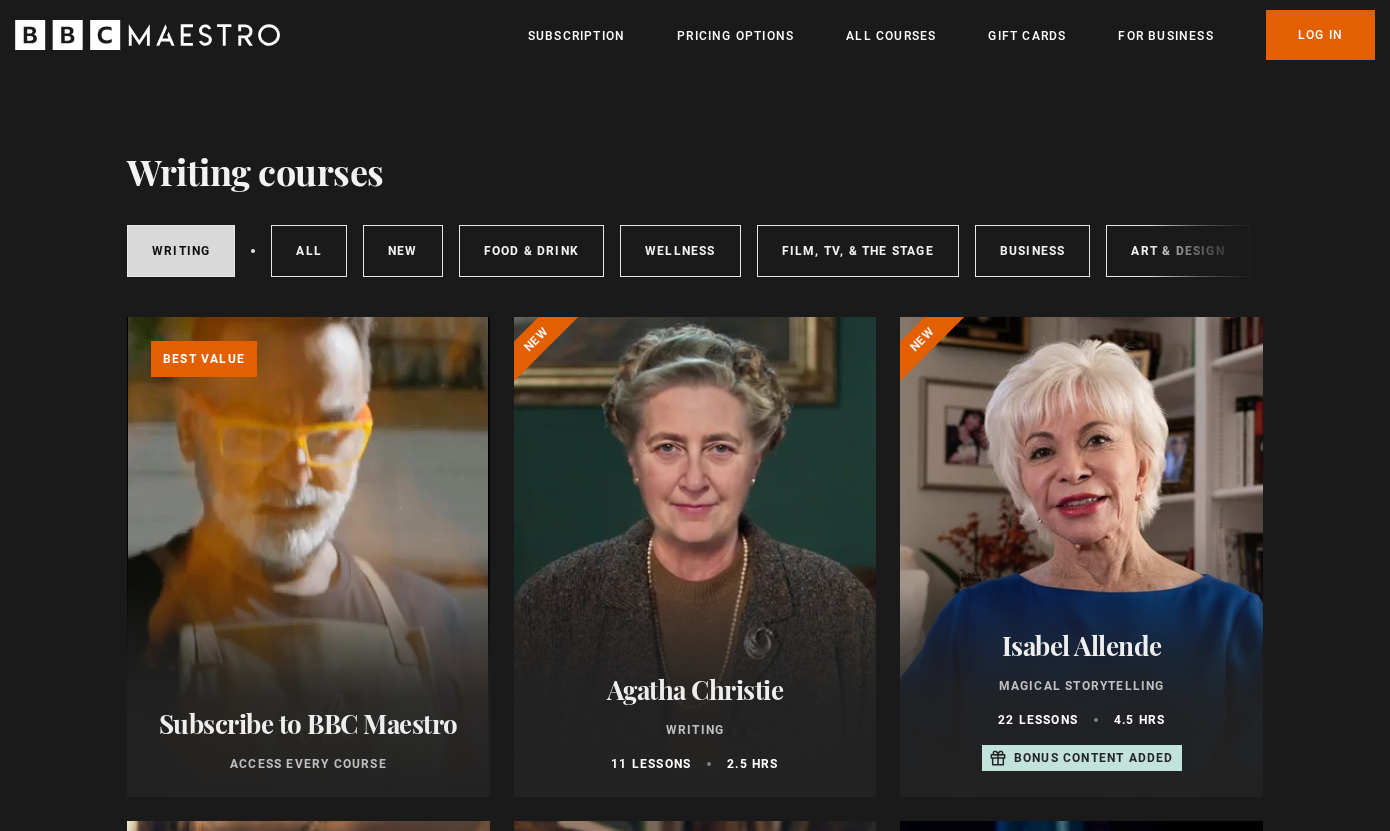 scroll, scrollTop: 0, scrollLeft: 0, axis: both 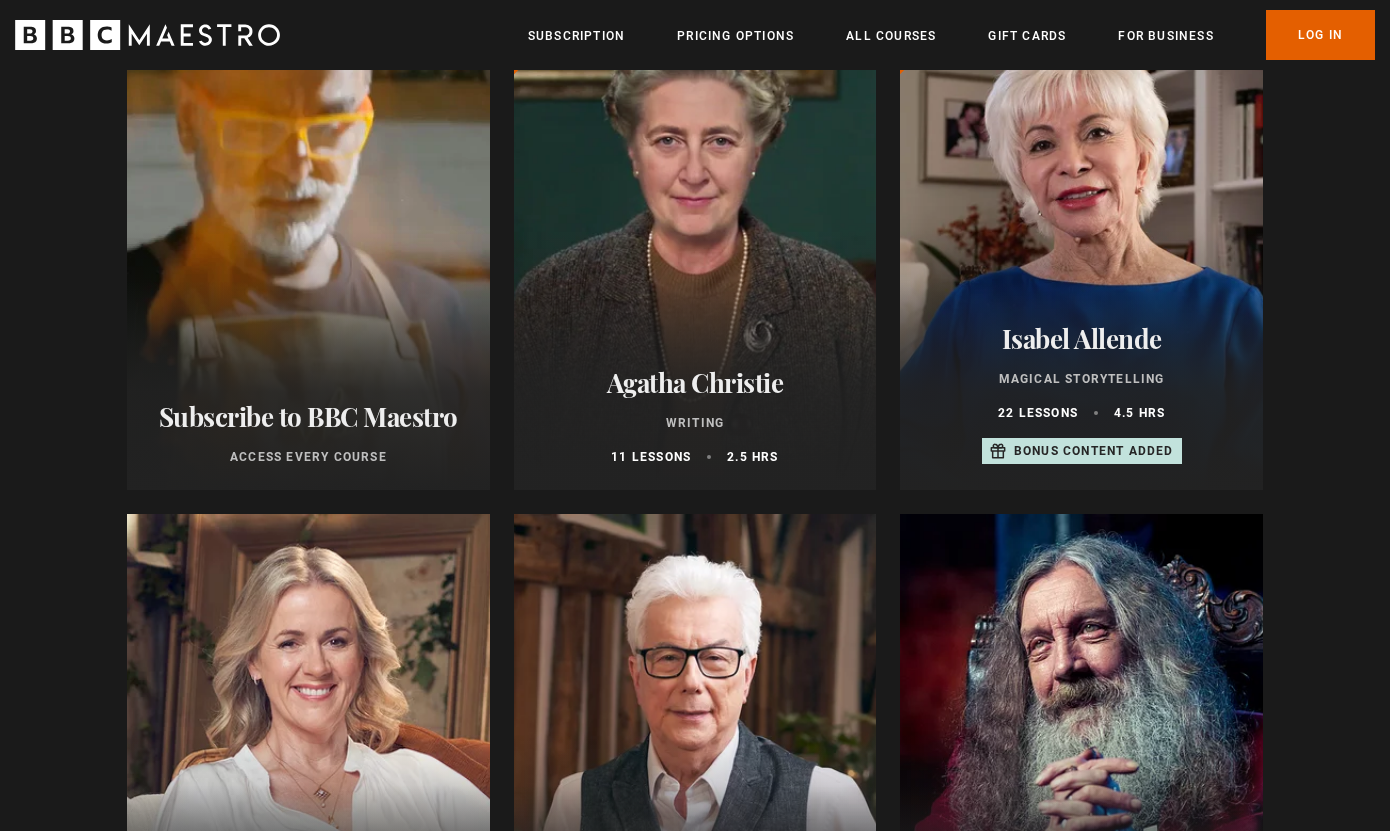 click at bounding box center [695, 250] 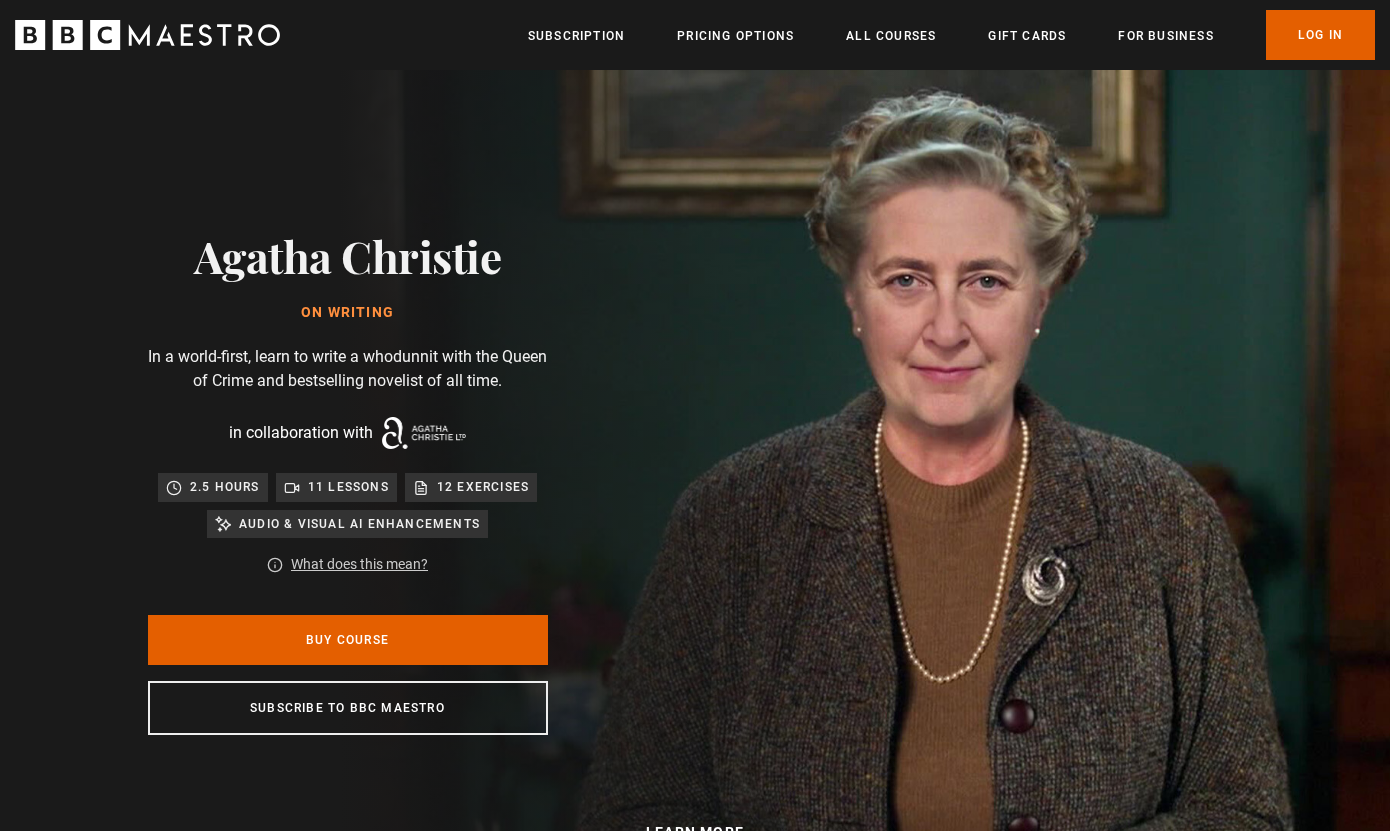 scroll, scrollTop: 0, scrollLeft: 0, axis: both 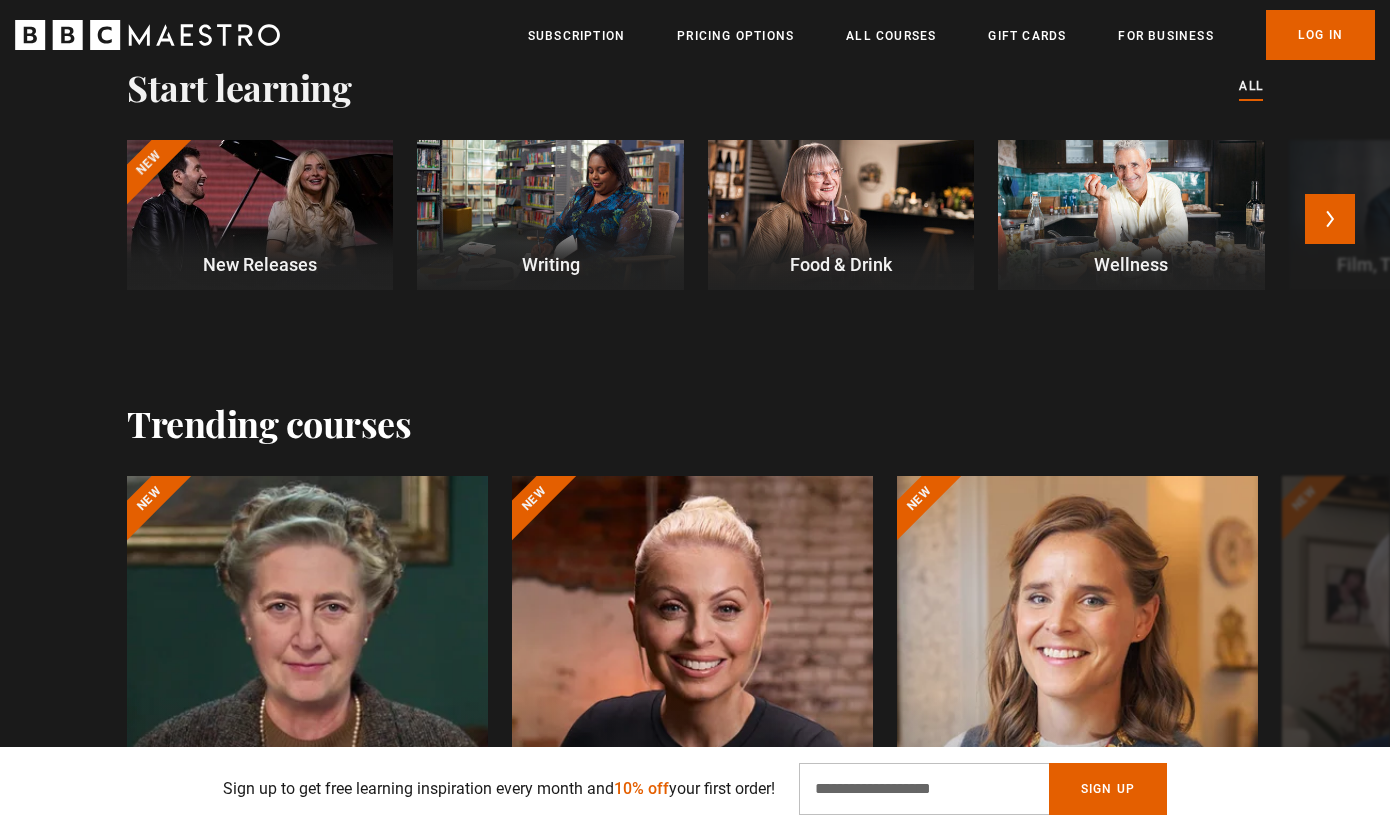 click at bounding box center (260, 215) 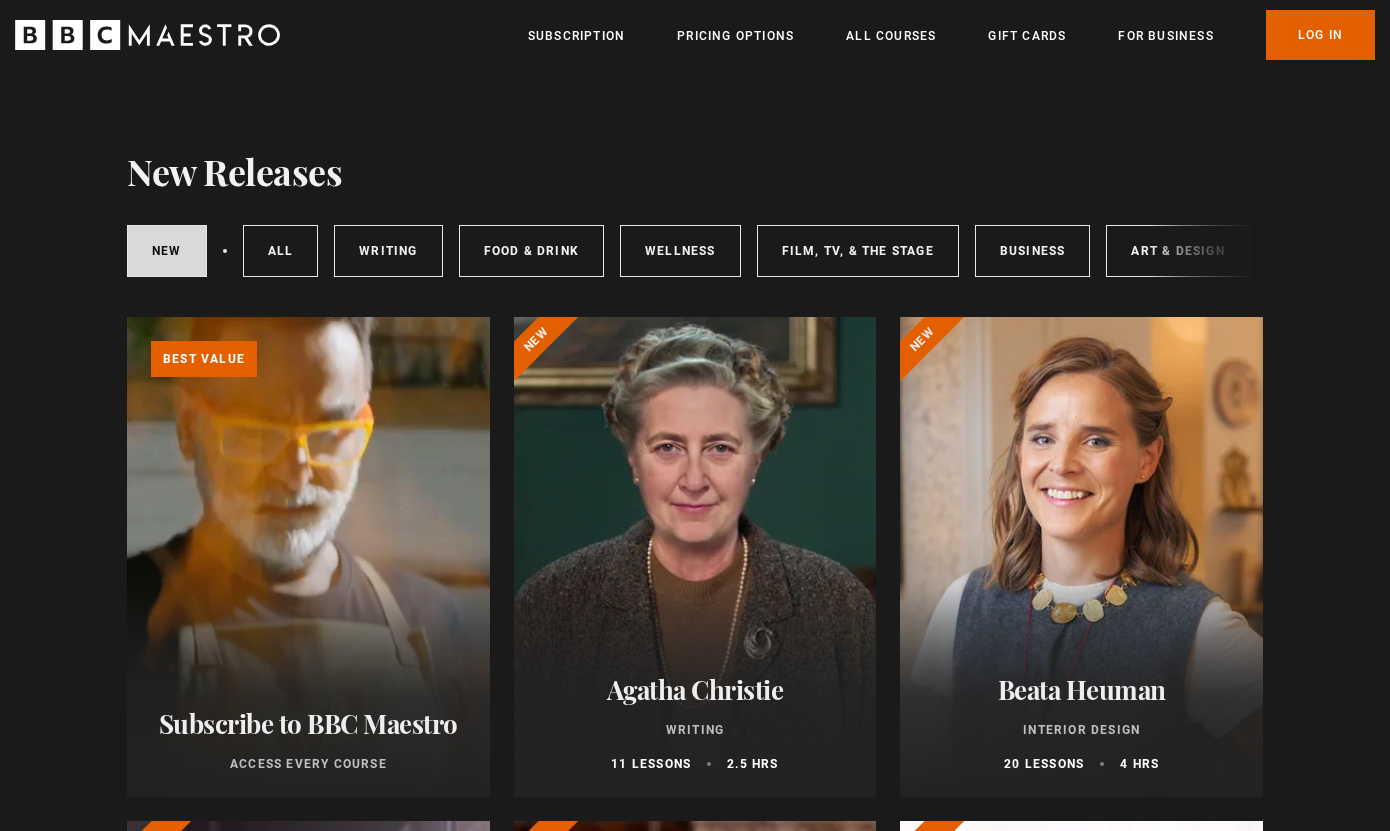 scroll, scrollTop: 0, scrollLeft: 0, axis: both 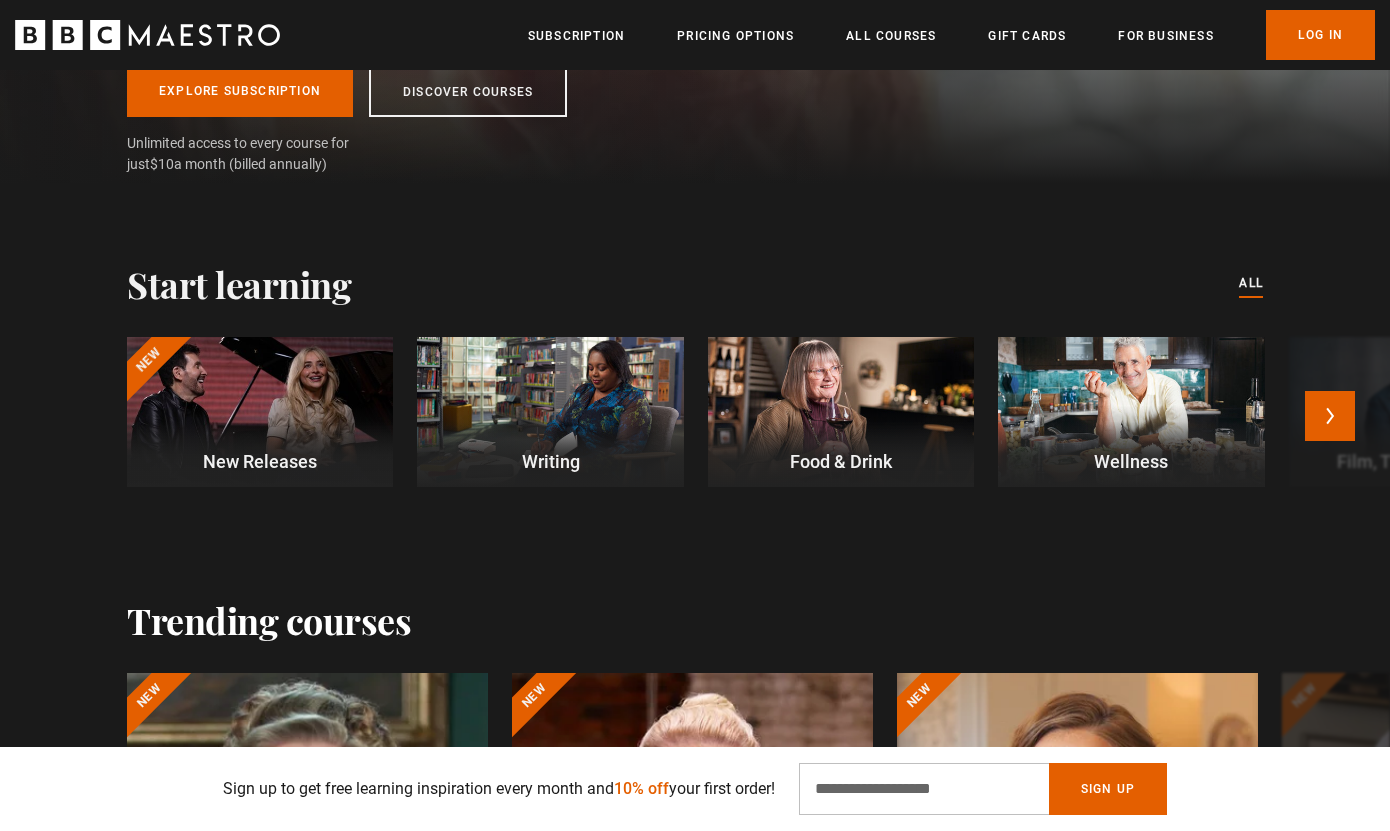 click at bounding box center [841, 412] 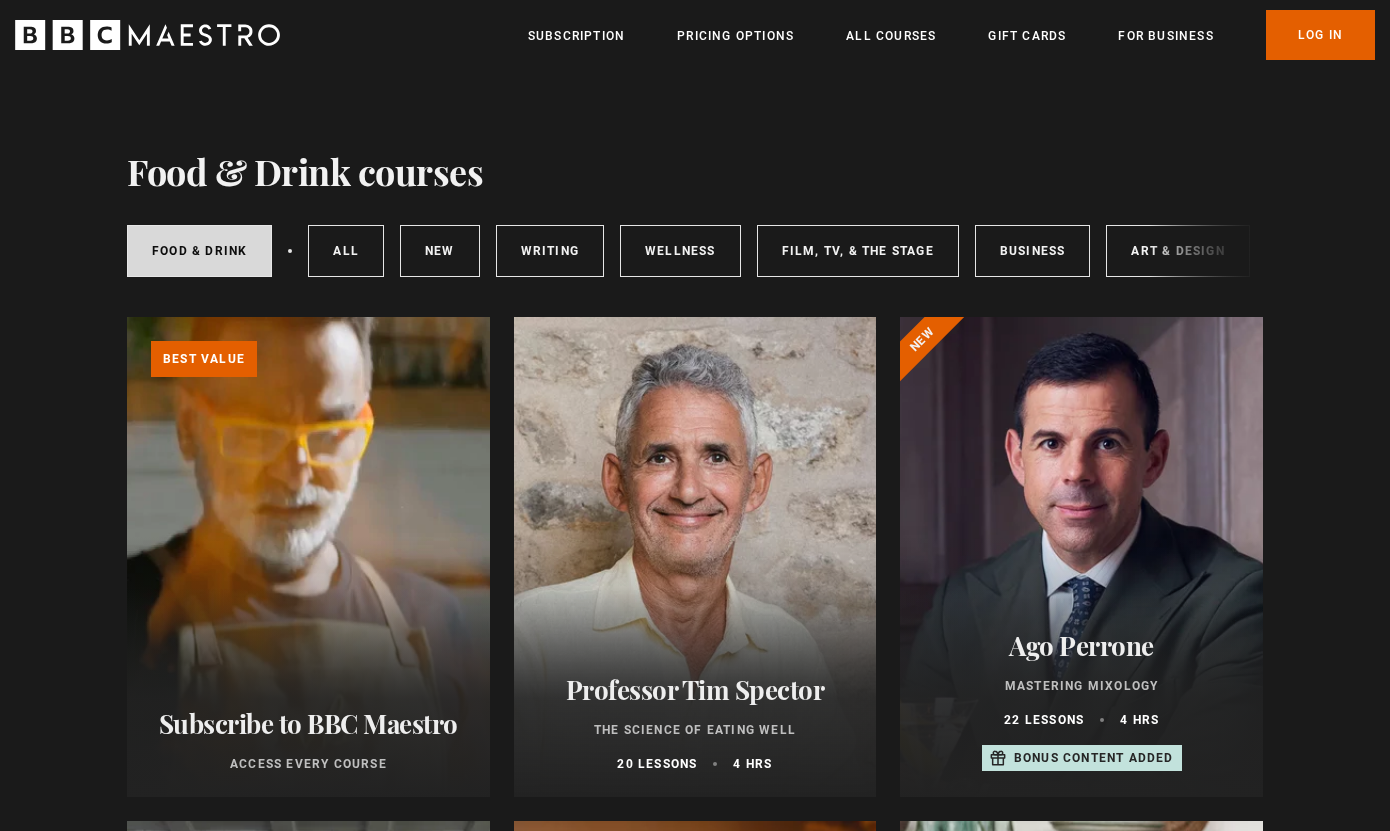 scroll, scrollTop: 0, scrollLeft: 0, axis: both 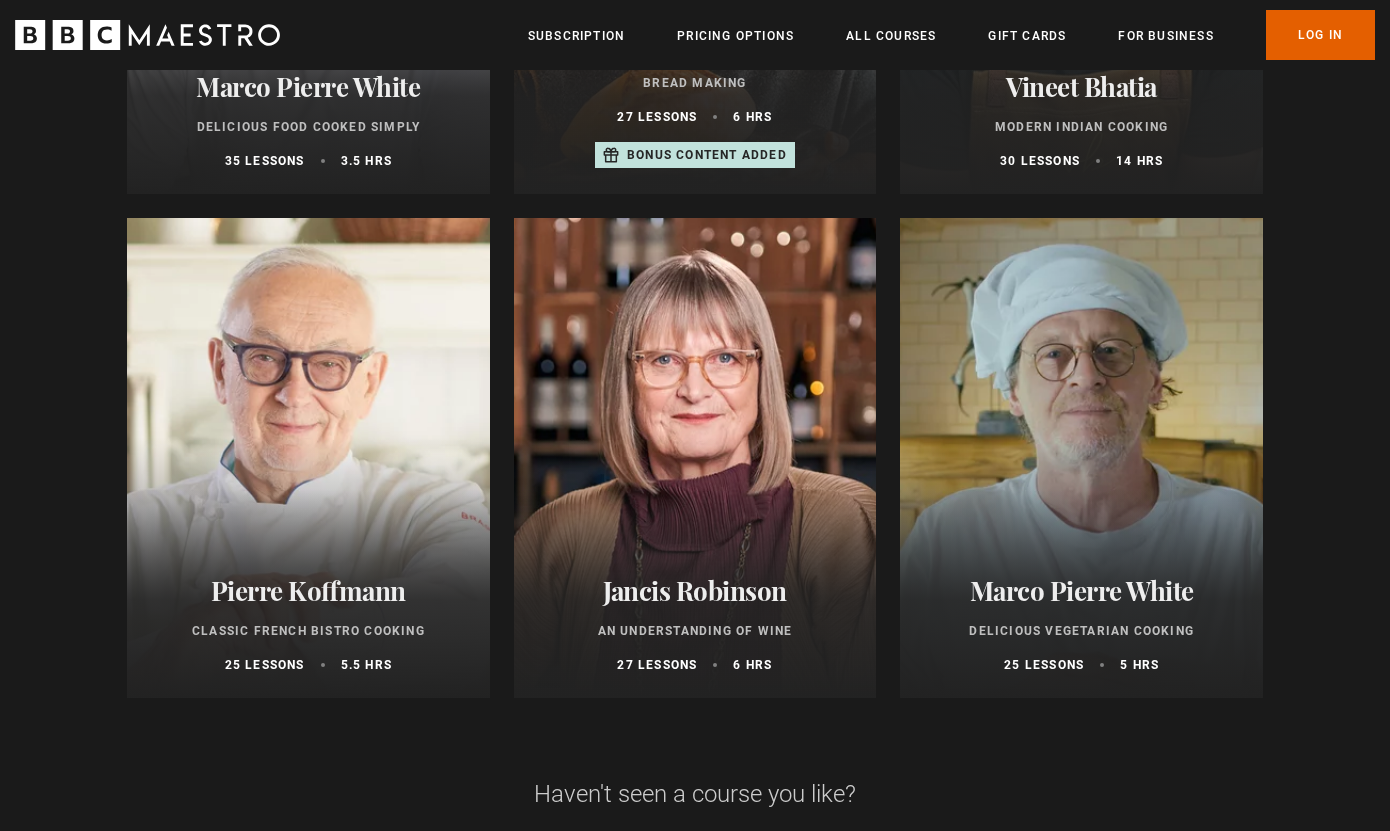 click at bounding box center [1081, 458] 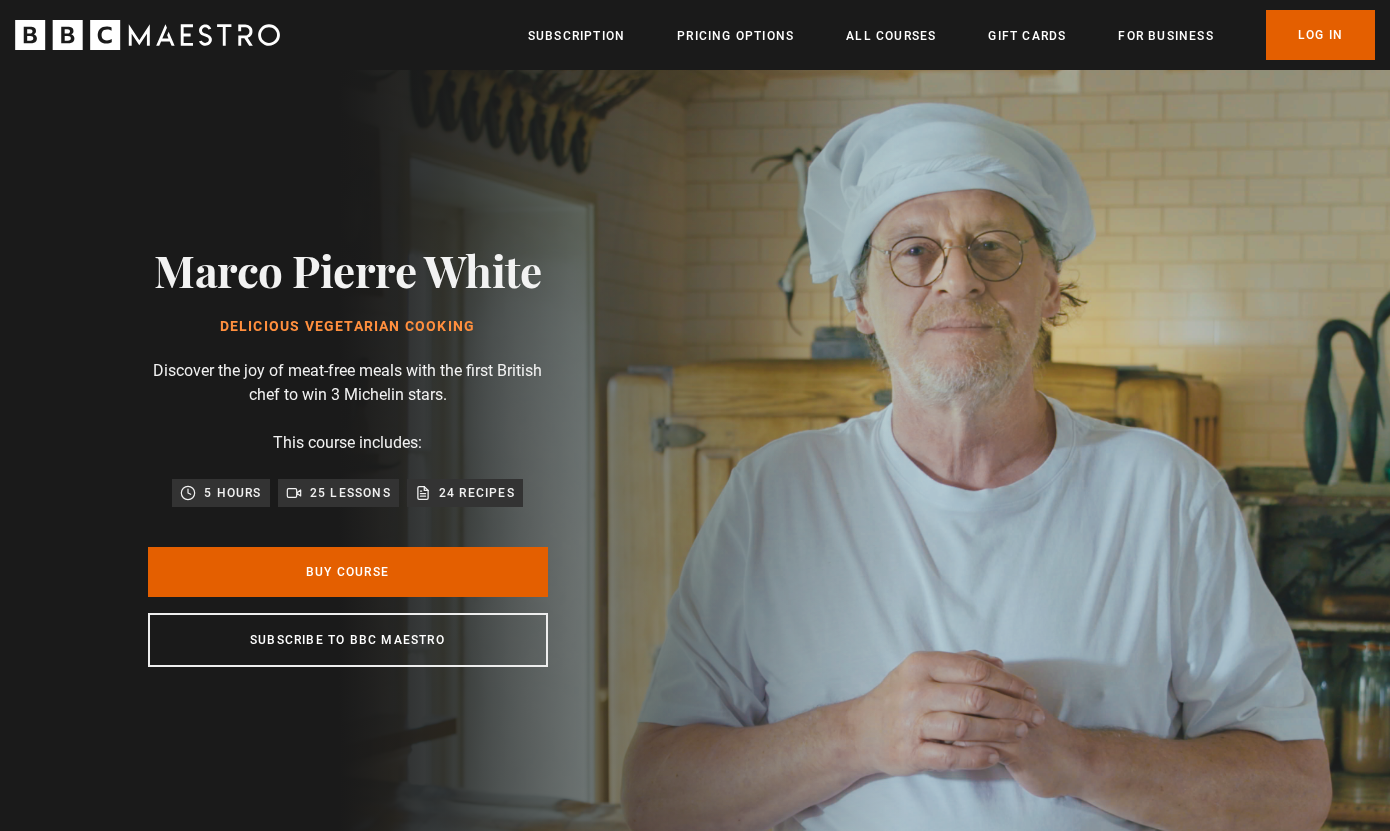 scroll, scrollTop: 0, scrollLeft: 0, axis: both 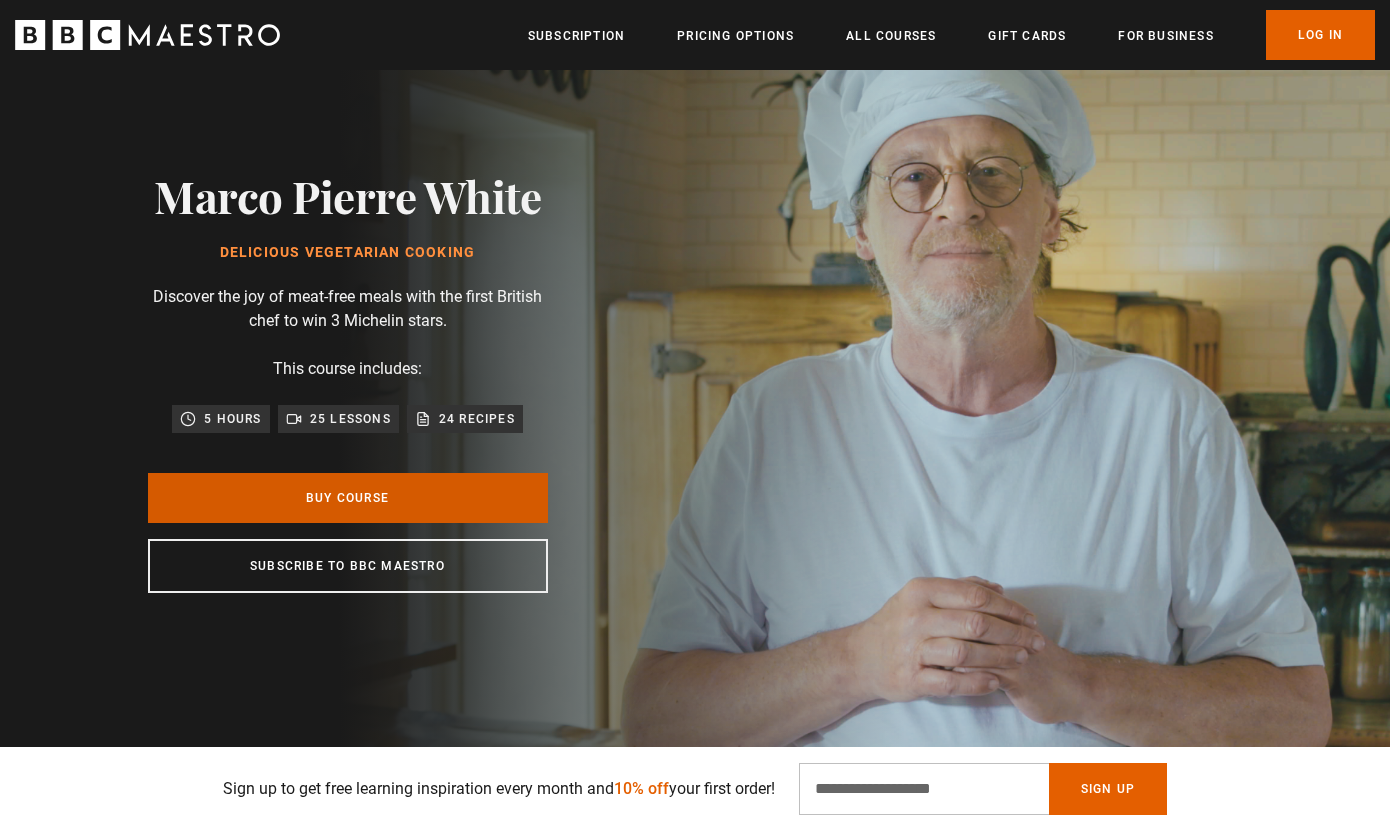 click on "Buy Course" at bounding box center [348, 498] 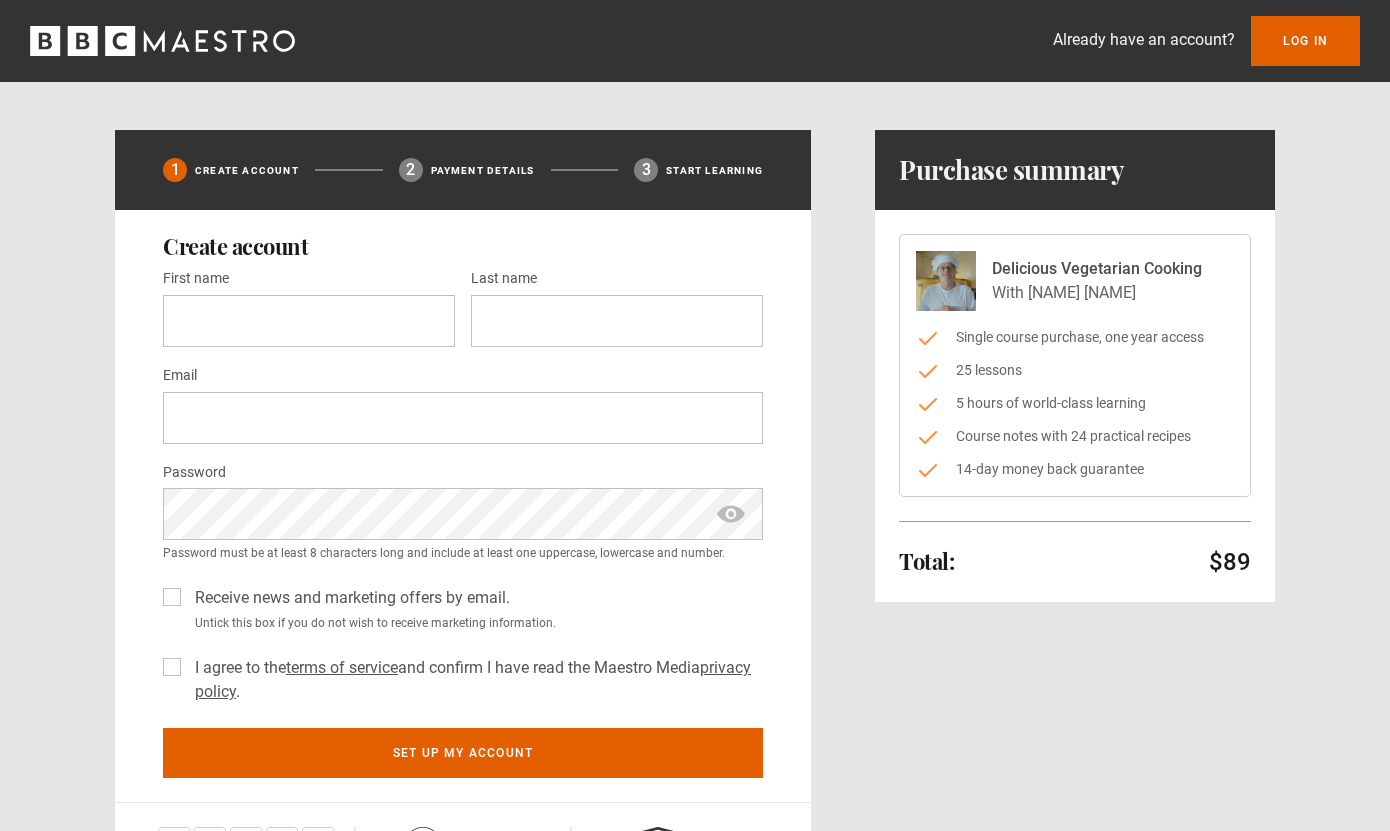 scroll, scrollTop: 0, scrollLeft: 0, axis: both 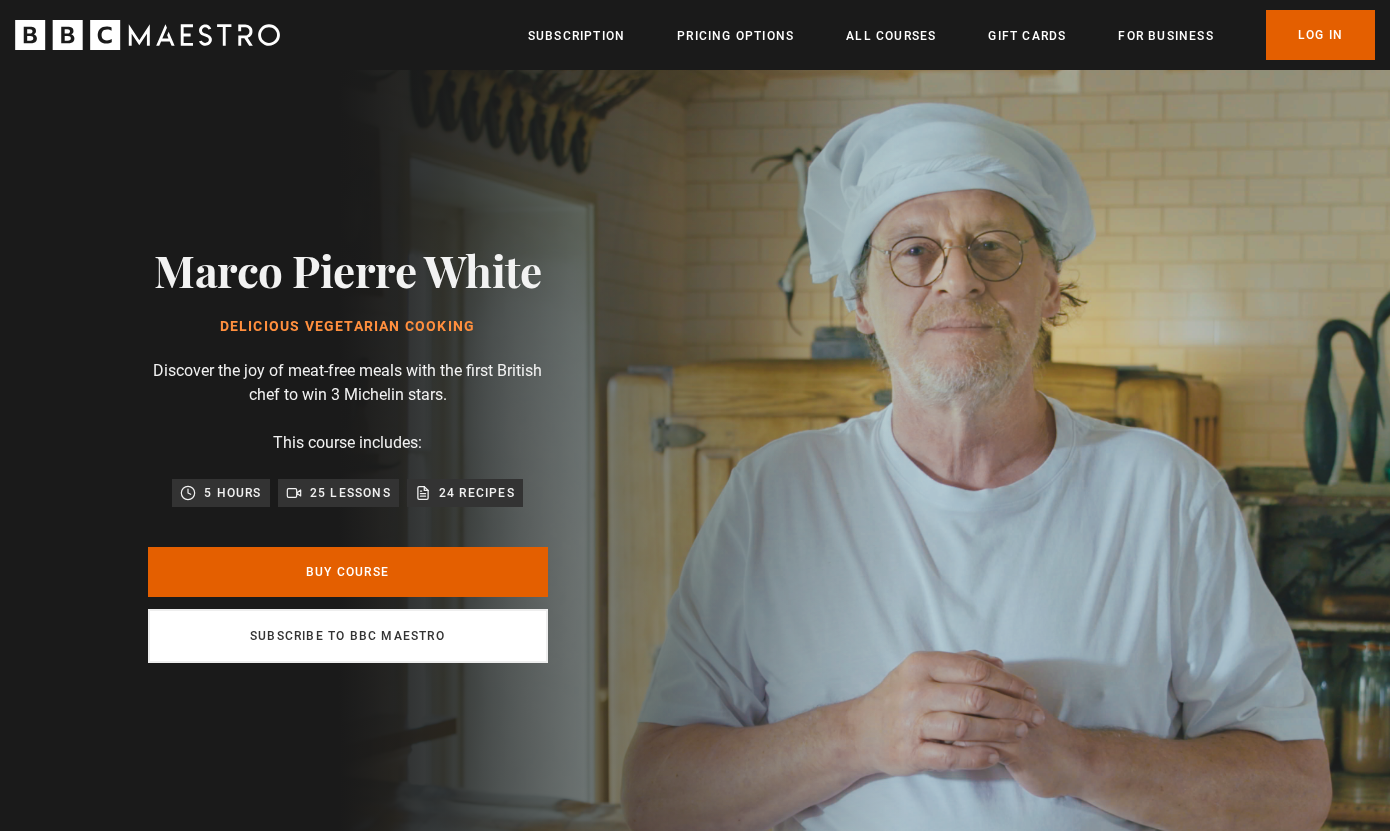 click on "Subscribe to BBC Maestro" at bounding box center [348, 636] 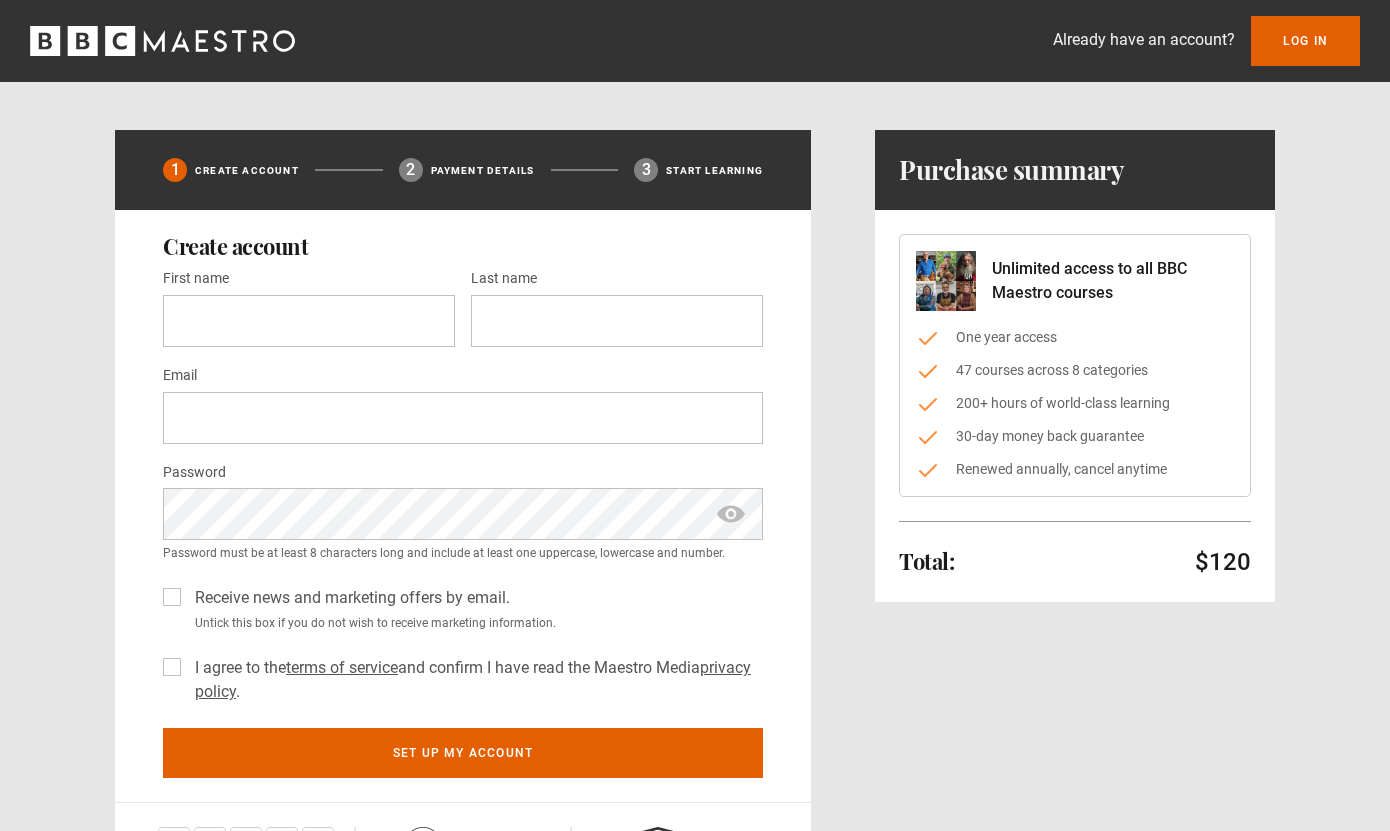 scroll, scrollTop: 0, scrollLeft: 0, axis: both 